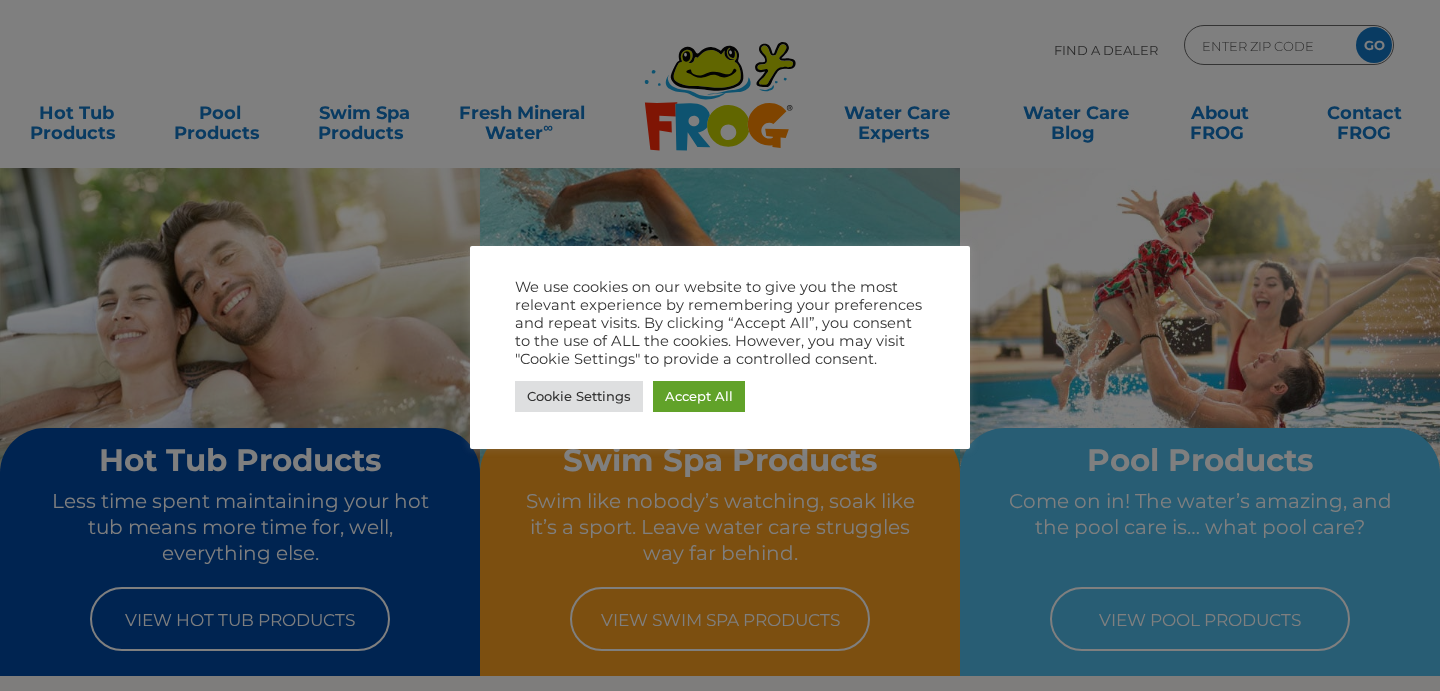 scroll, scrollTop: 0, scrollLeft: 0, axis: both 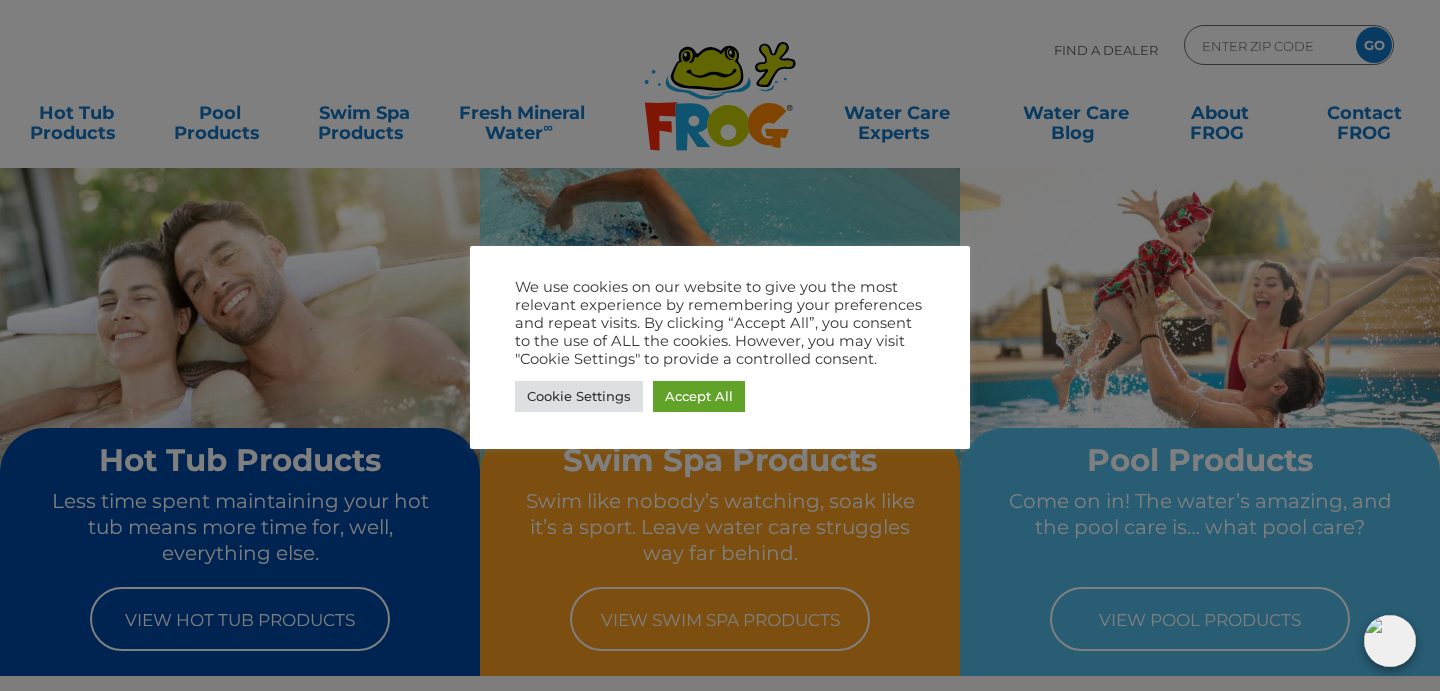 click at bounding box center [720, 345] 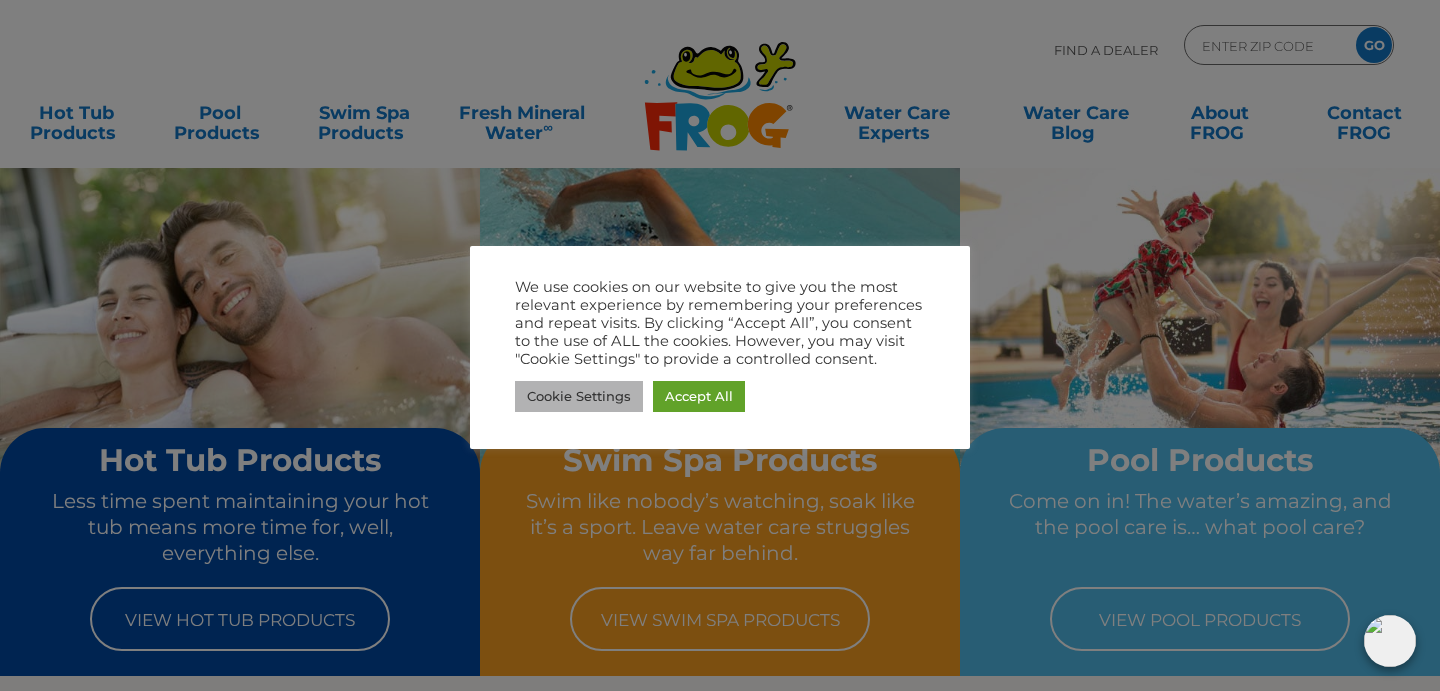 click on "Cookie Settings" at bounding box center (579, 396) 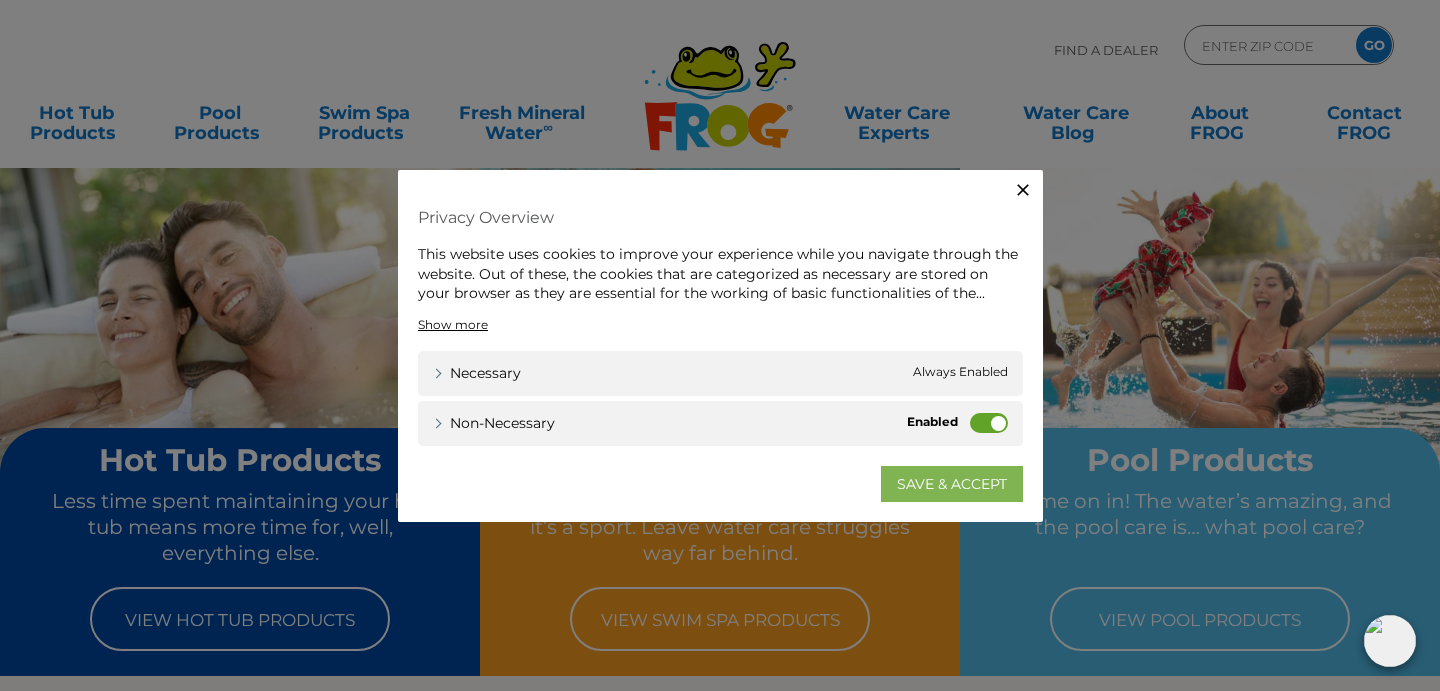 click on "SAVE & ACCEPT" at bounding box center (952, 483) 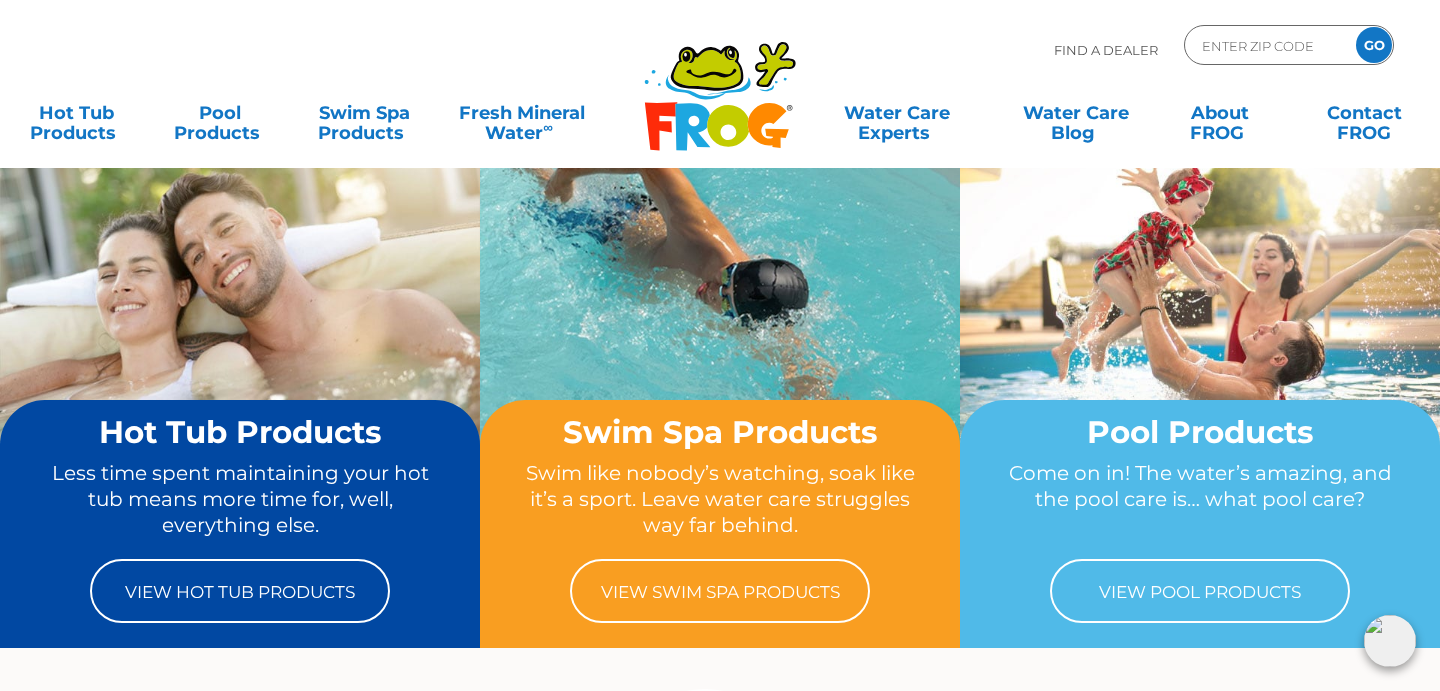 scroll, scrollTop: 0, scrollLeft: 0, axis: both 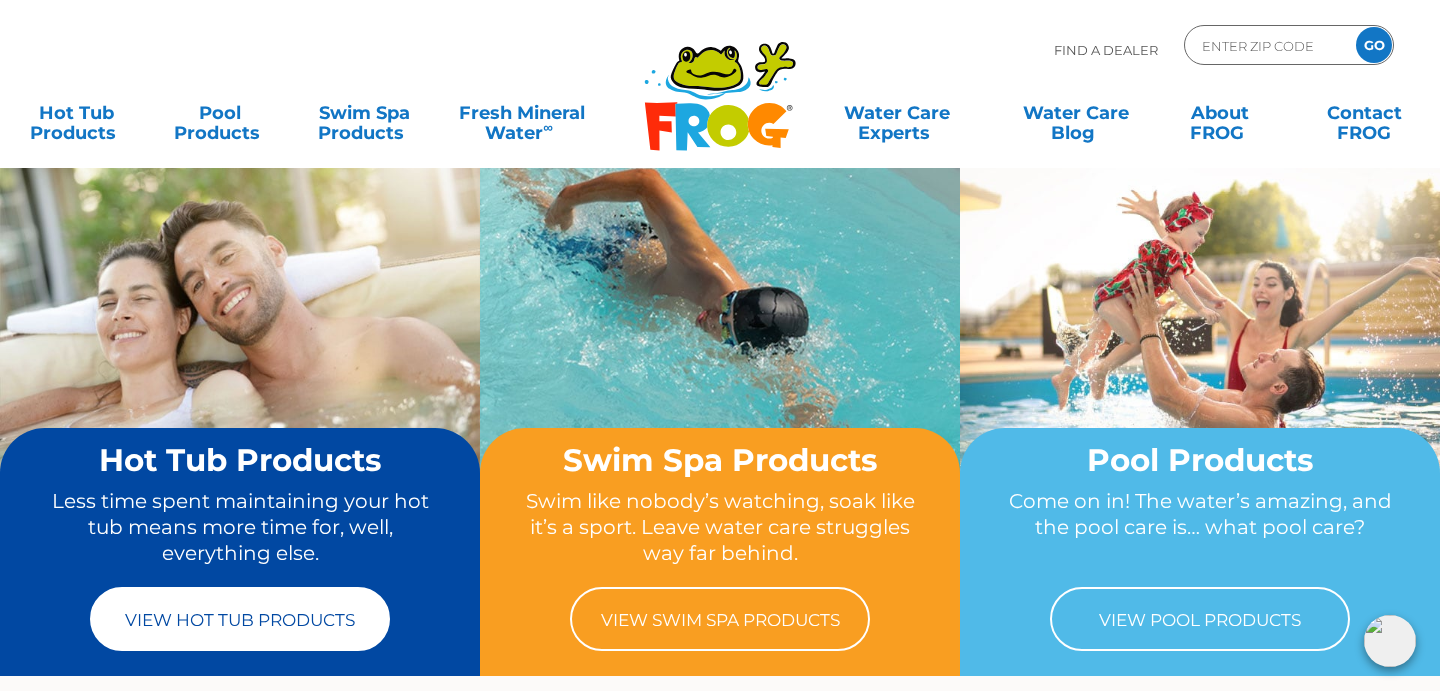 click on "View Hot Tub Products" at bounding box center (240, 619) 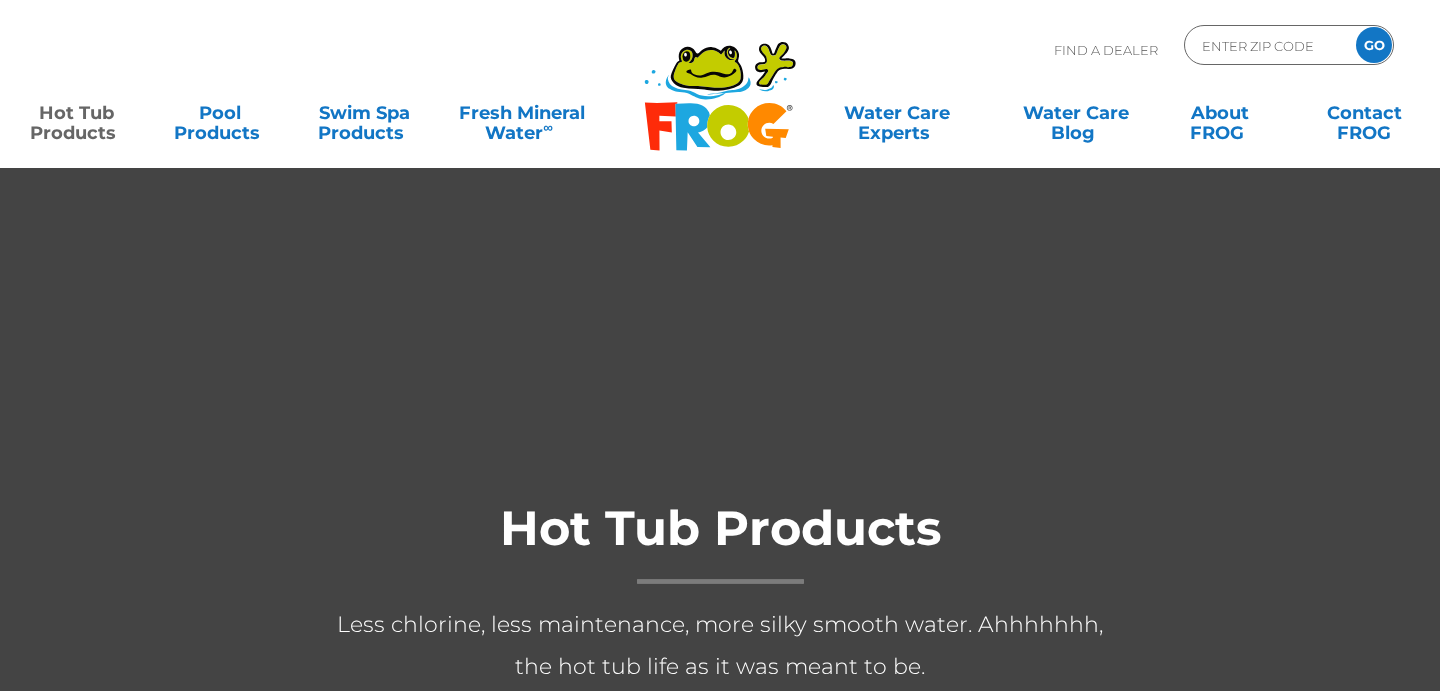scroll, scrollTop: 0, scrollLeft: 0, axis: both 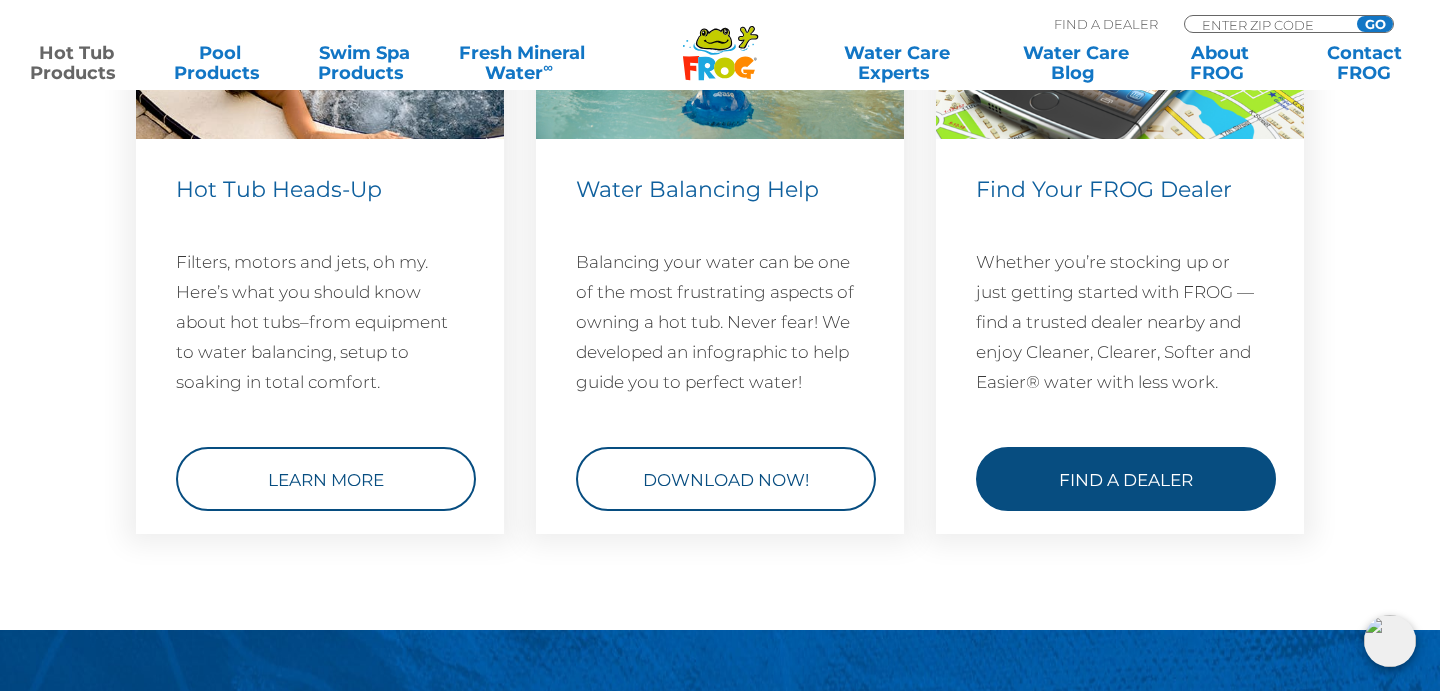 click on "Find a Dealer" at bounding box center (1126, 479) 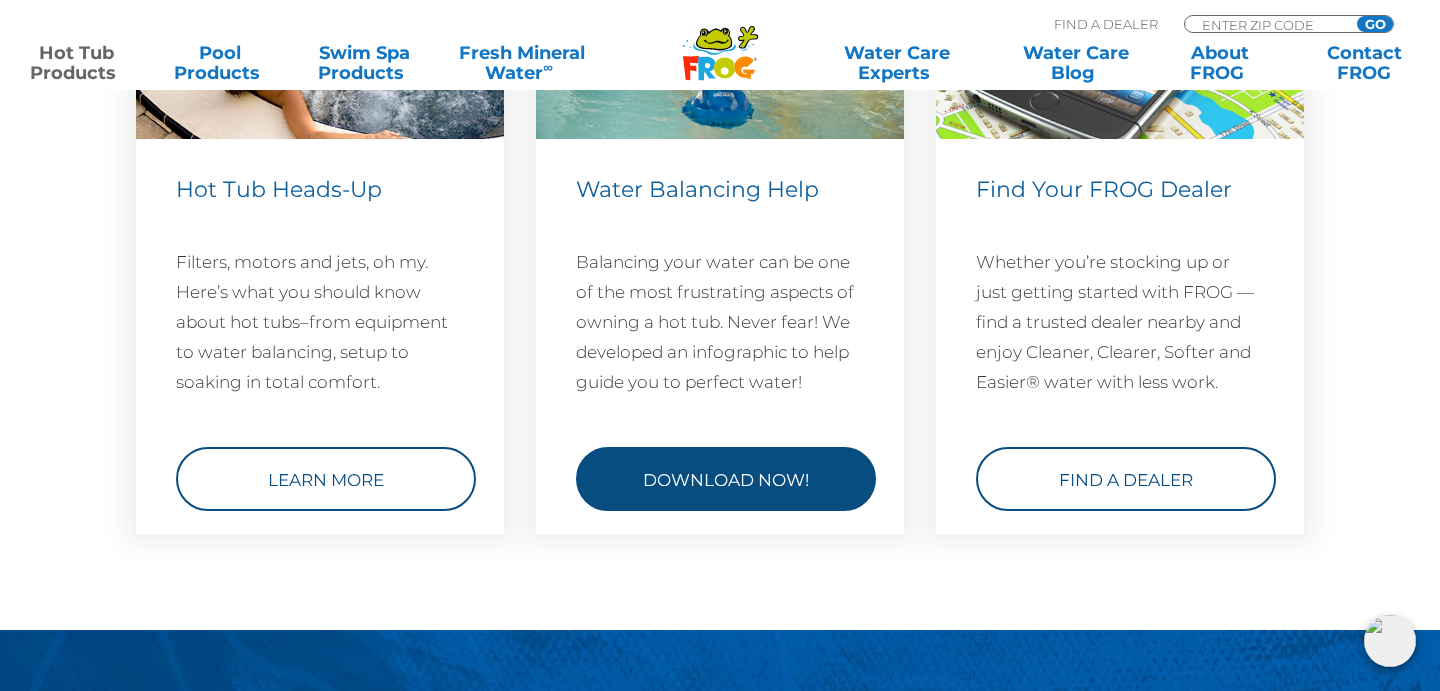 click on "Download Now!" at bounding box center (726, 479) 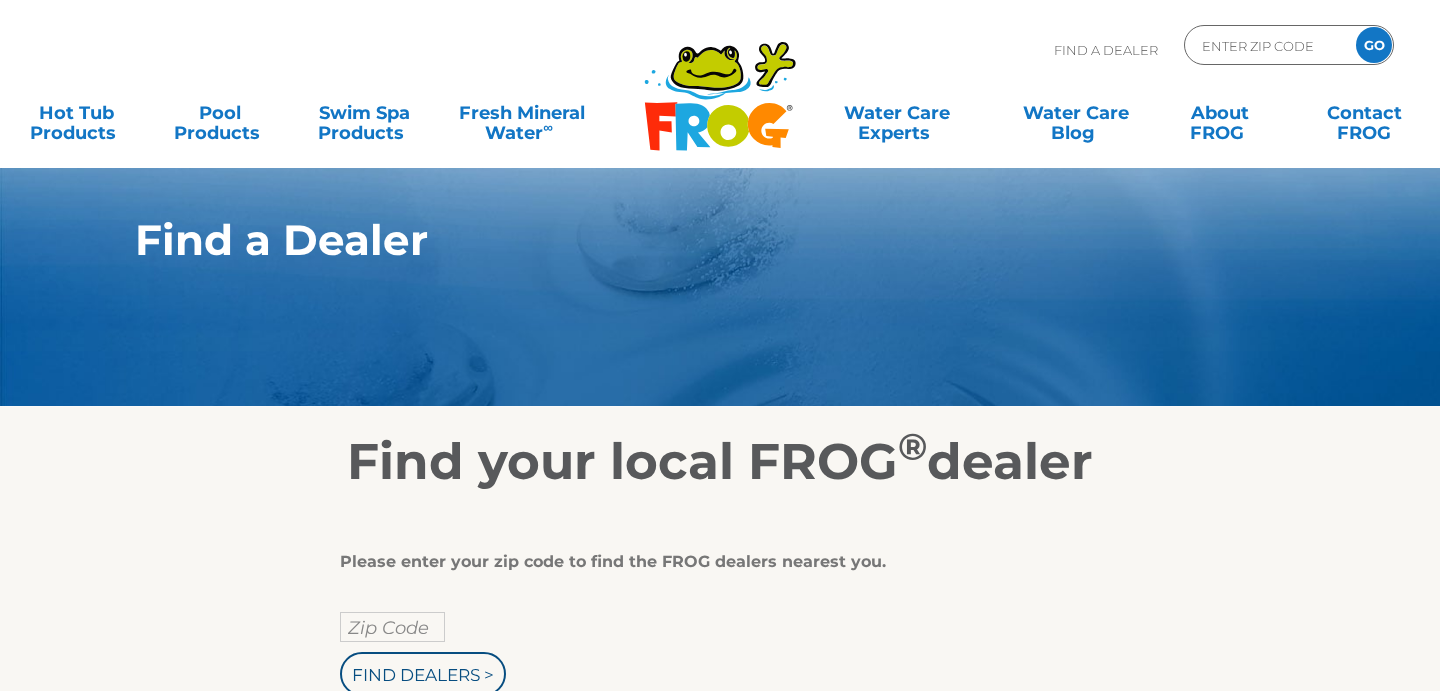 scroll, scrollTop: 40, scrollLeft: 0, axis: vertical 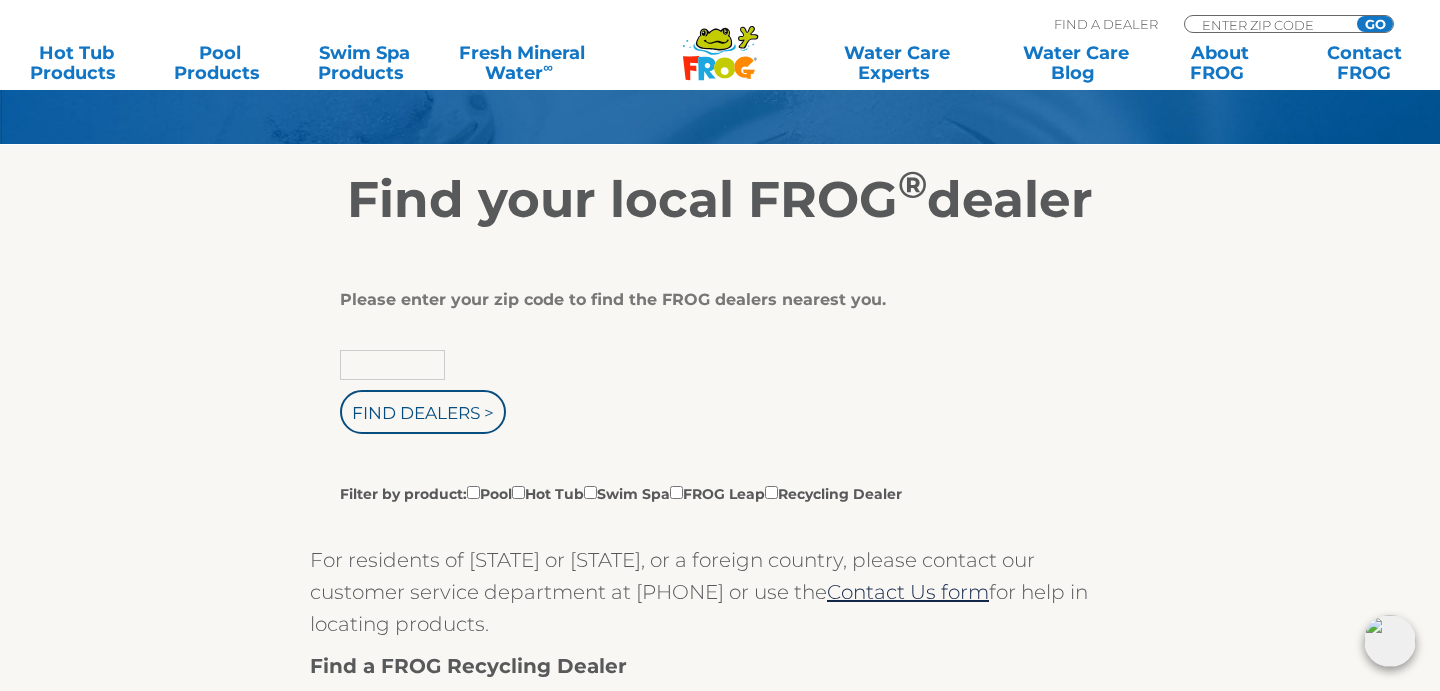 click at bounding box center [392, 365] 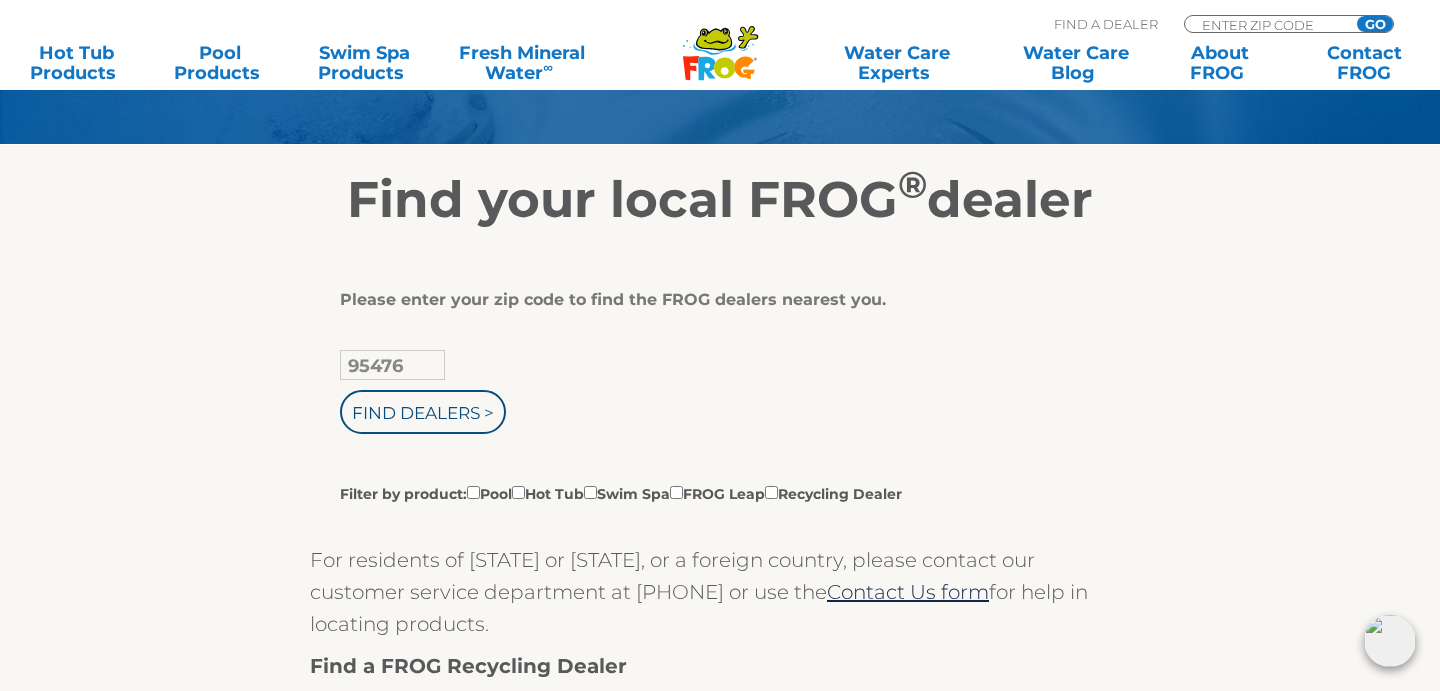 type on "95476" 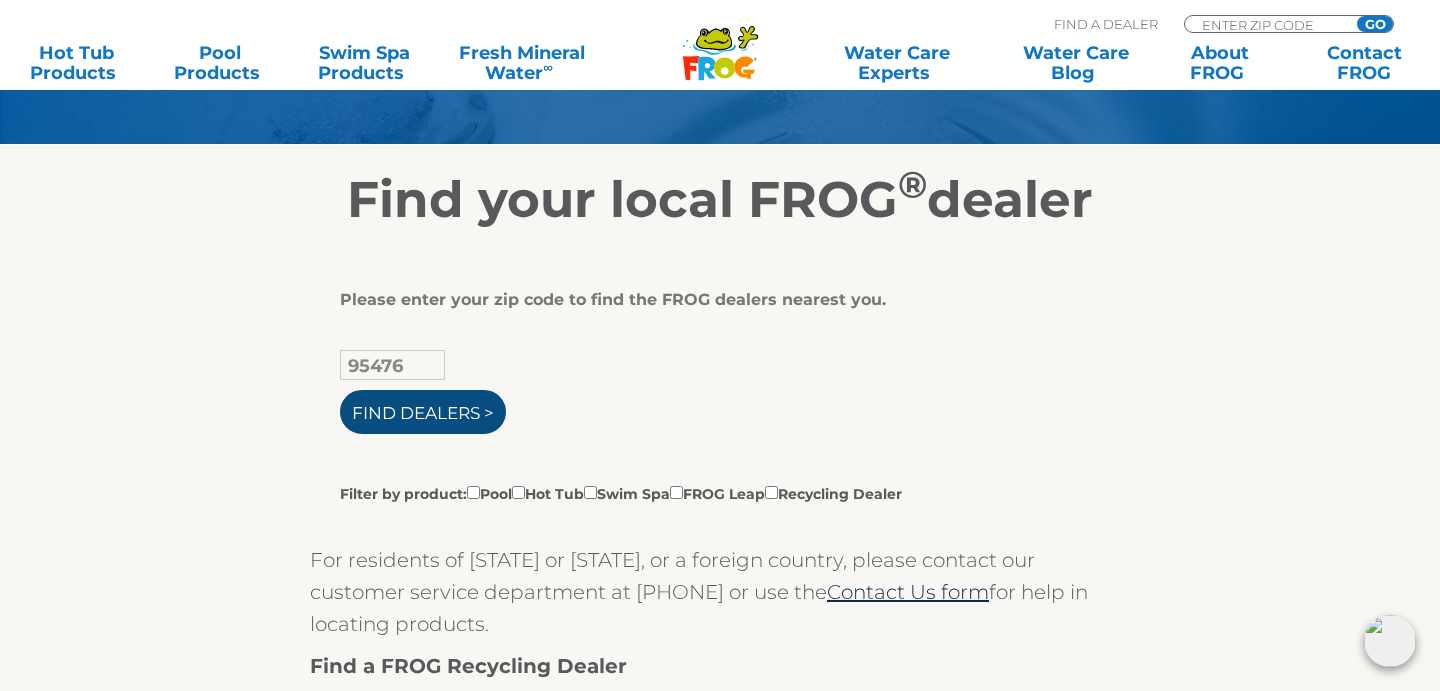click on "Find Dealers >" at bounding box center [423, 412] 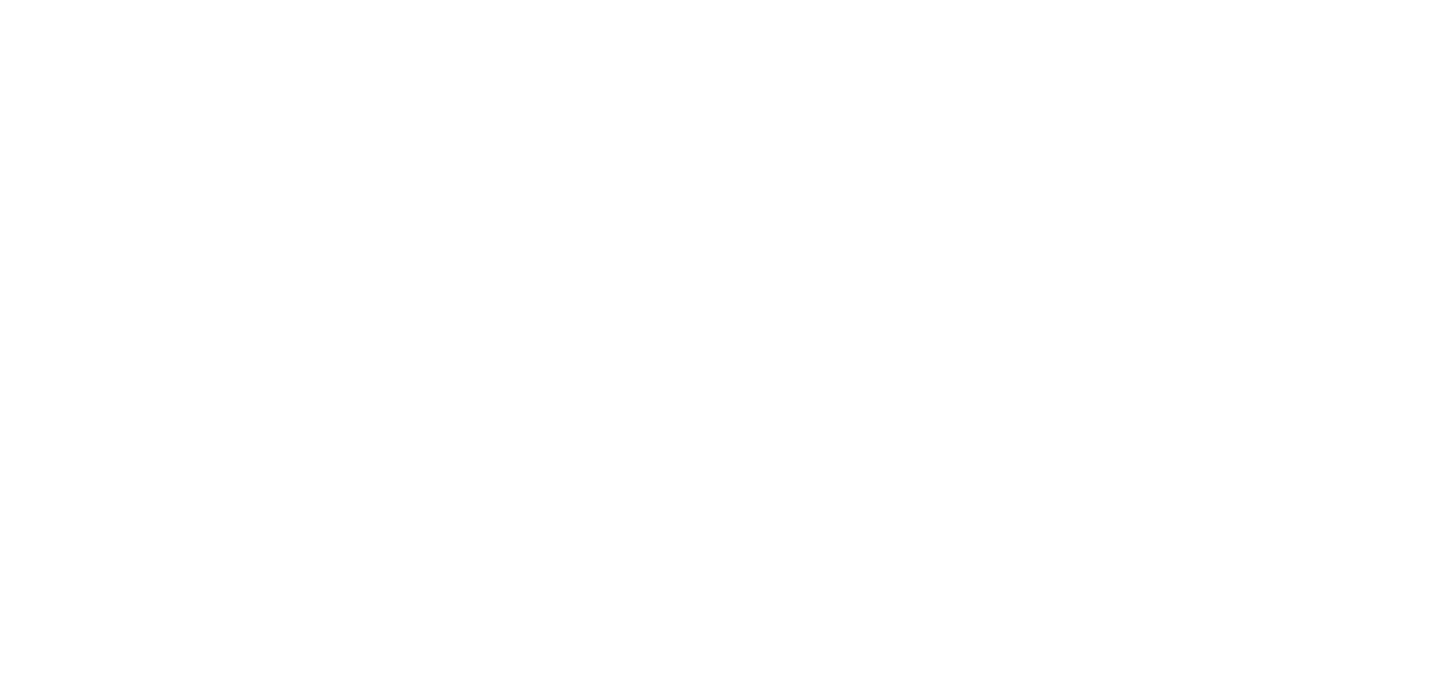 scroll, scrollTop: 0, scrollLeft: 0, axis: both 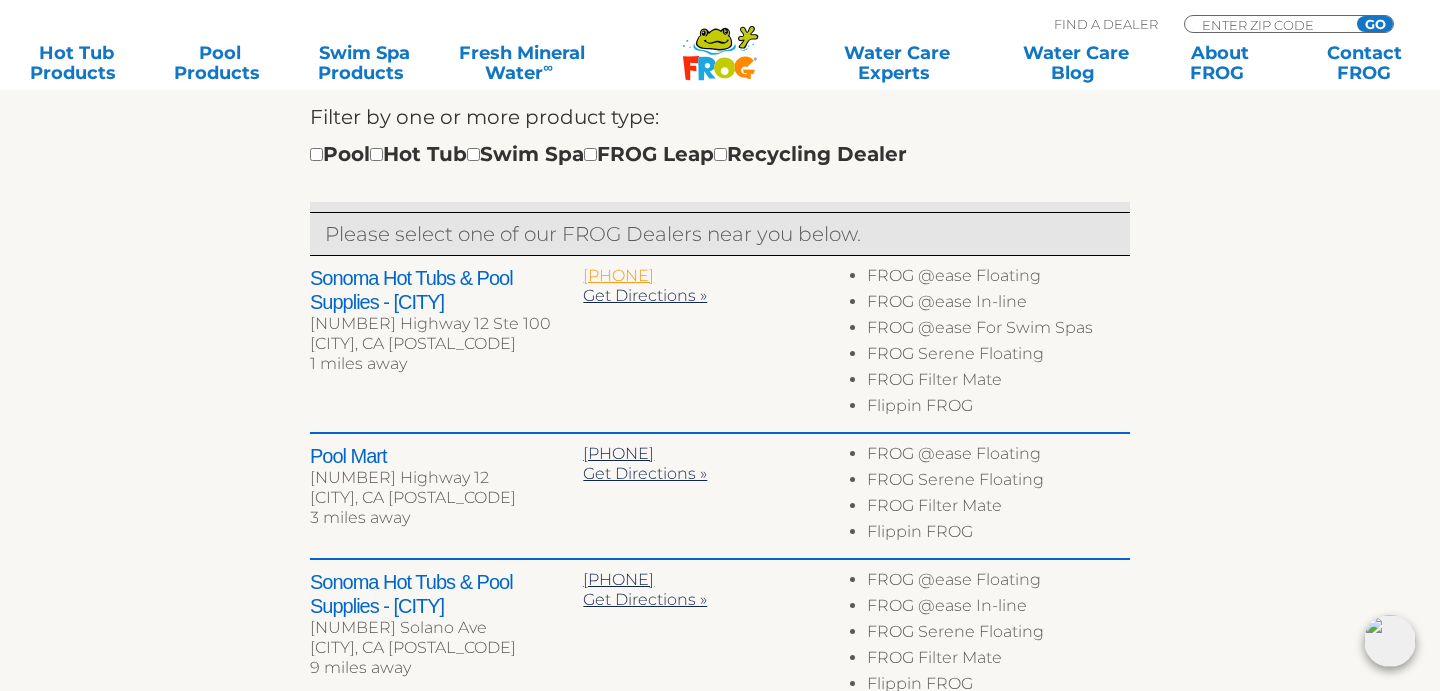 click on "707-781-9440" at bounding box center [618, 275] 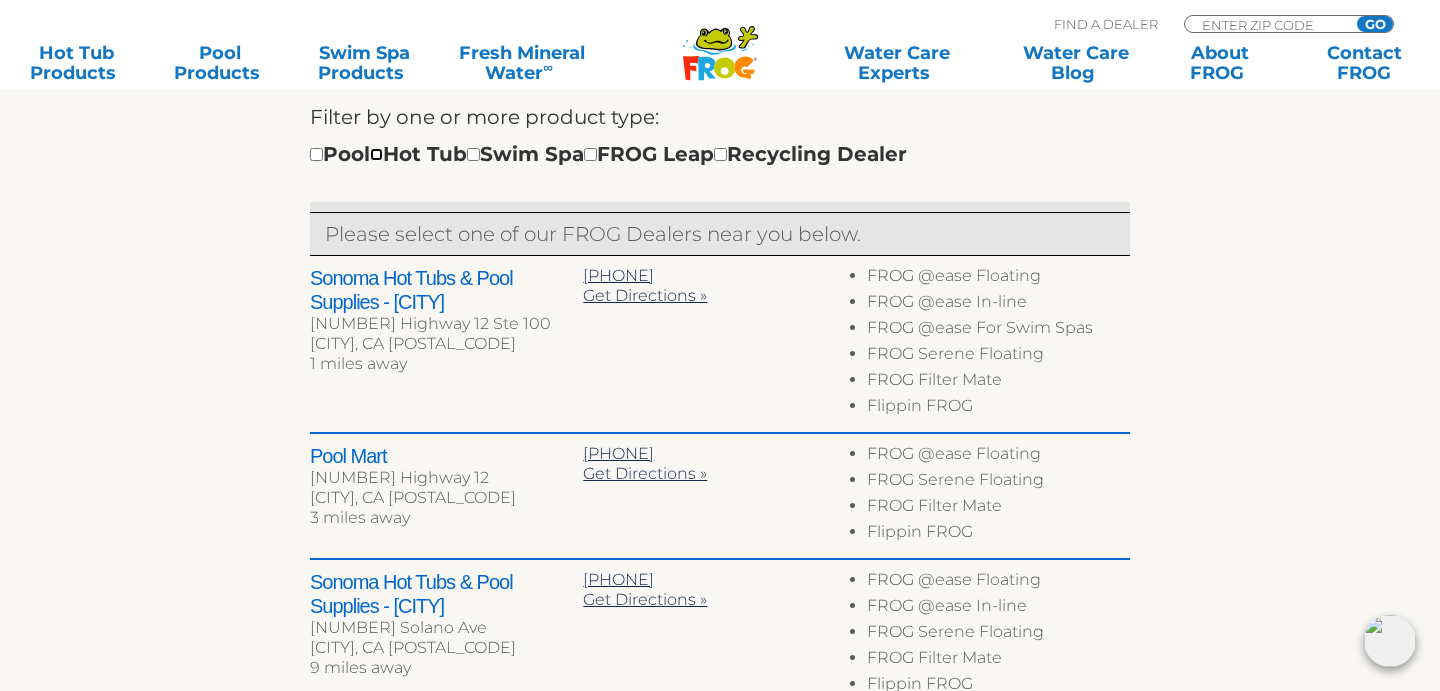 click at bounding box center [376, 154] 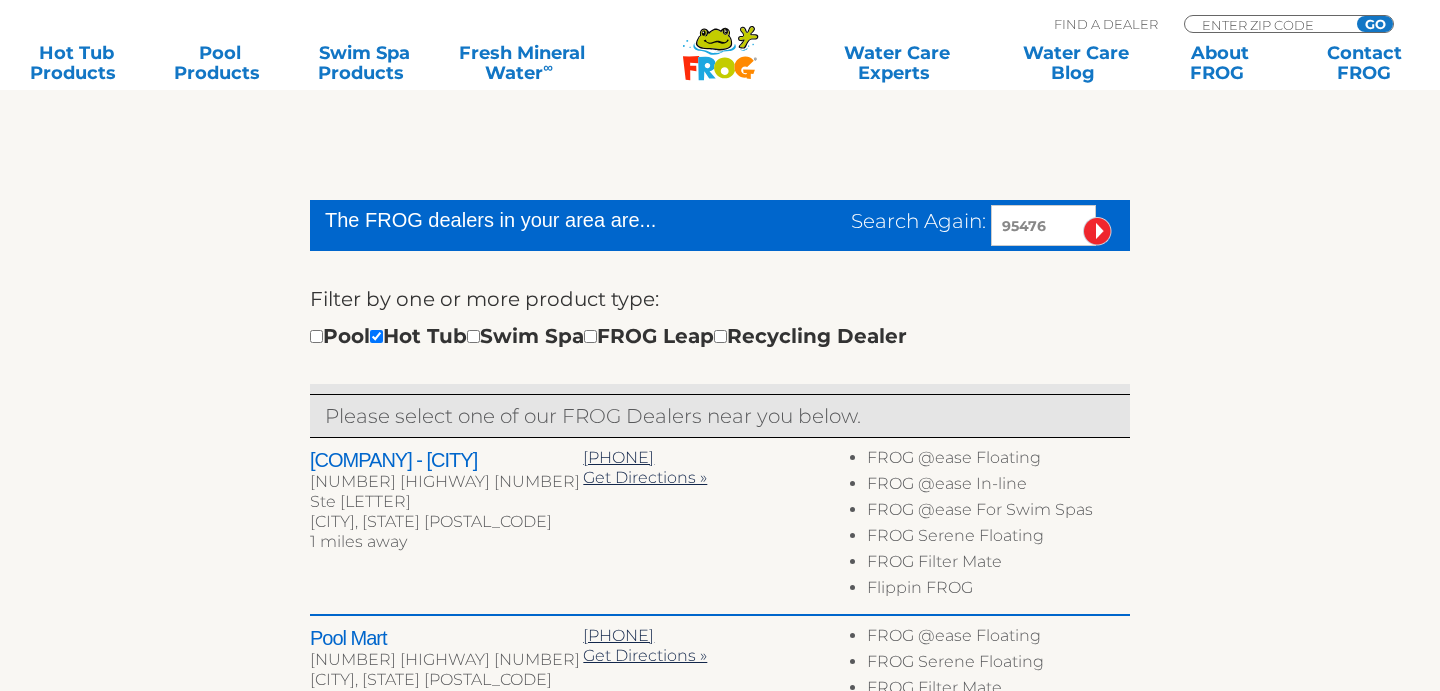 scroll, scrollTop: 0, scrollLeft: 0, axis: both 